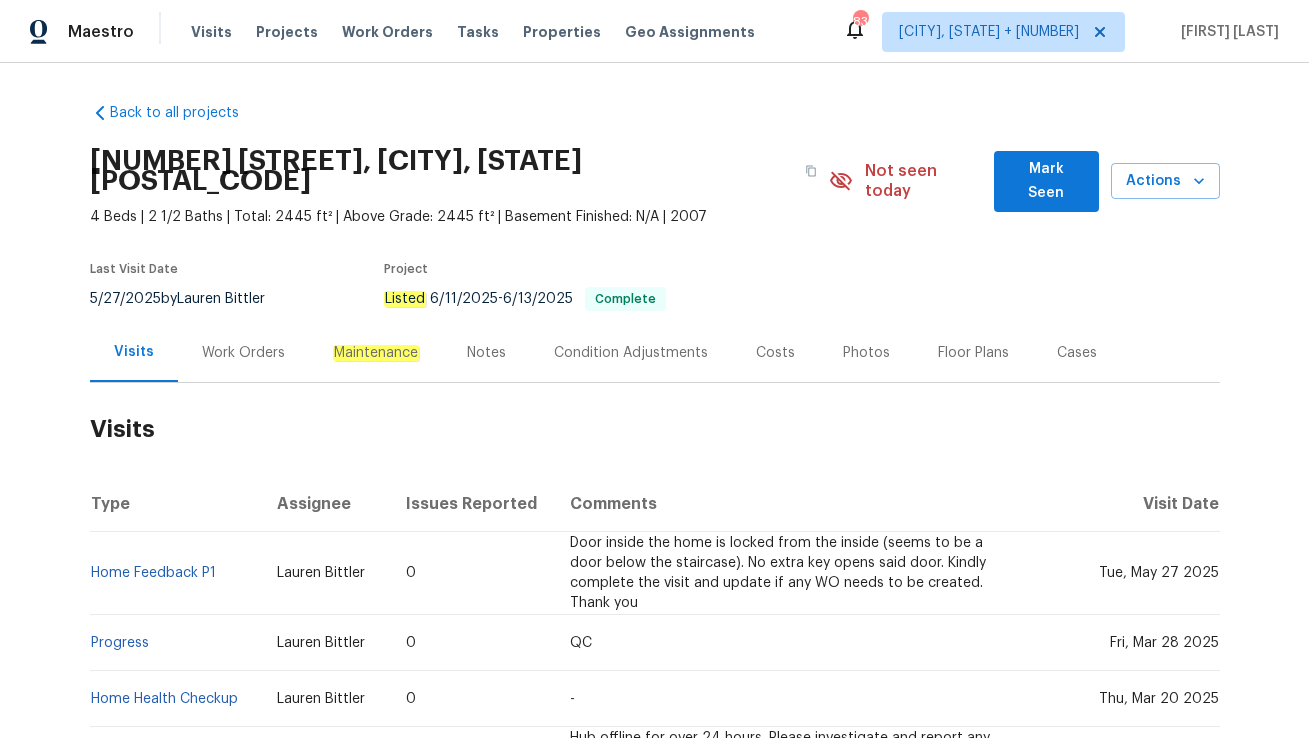 scroll, scrollTop: 0, scrollLeft: 0, axis: both 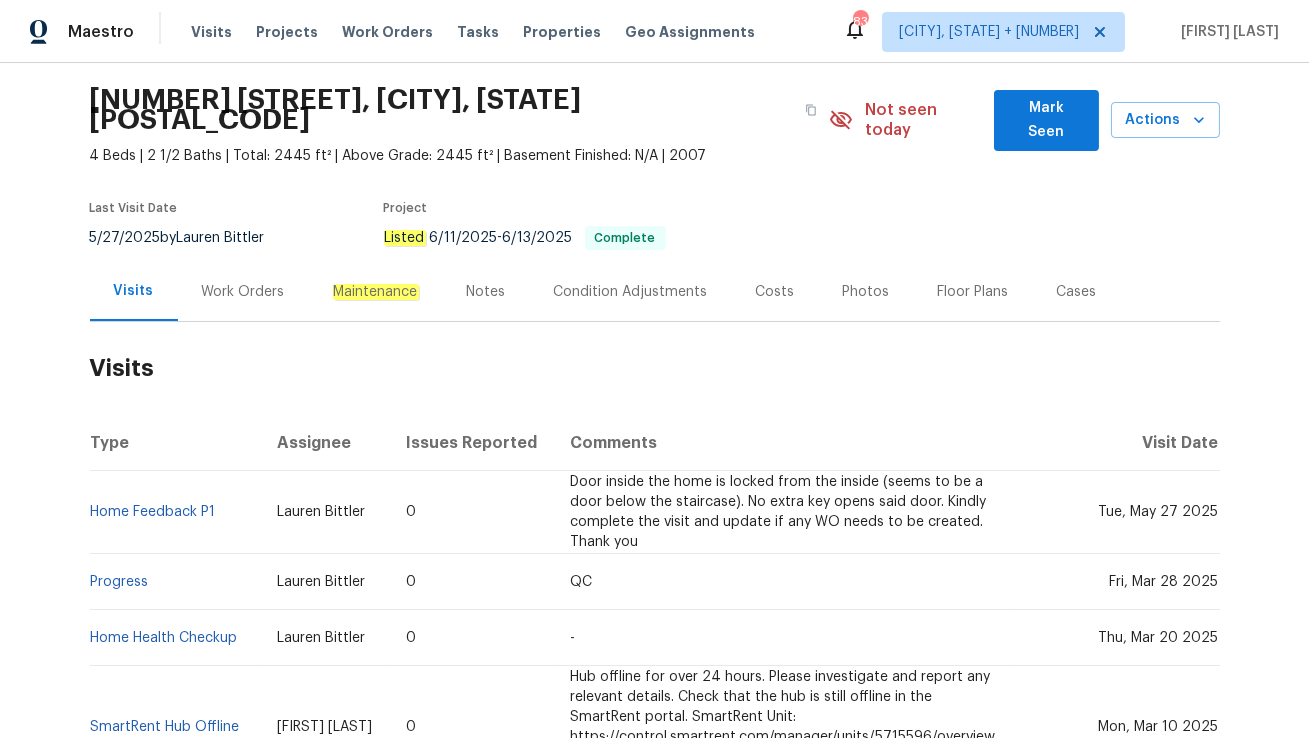 click on "Work Orders" at bounding box center (243, 292) 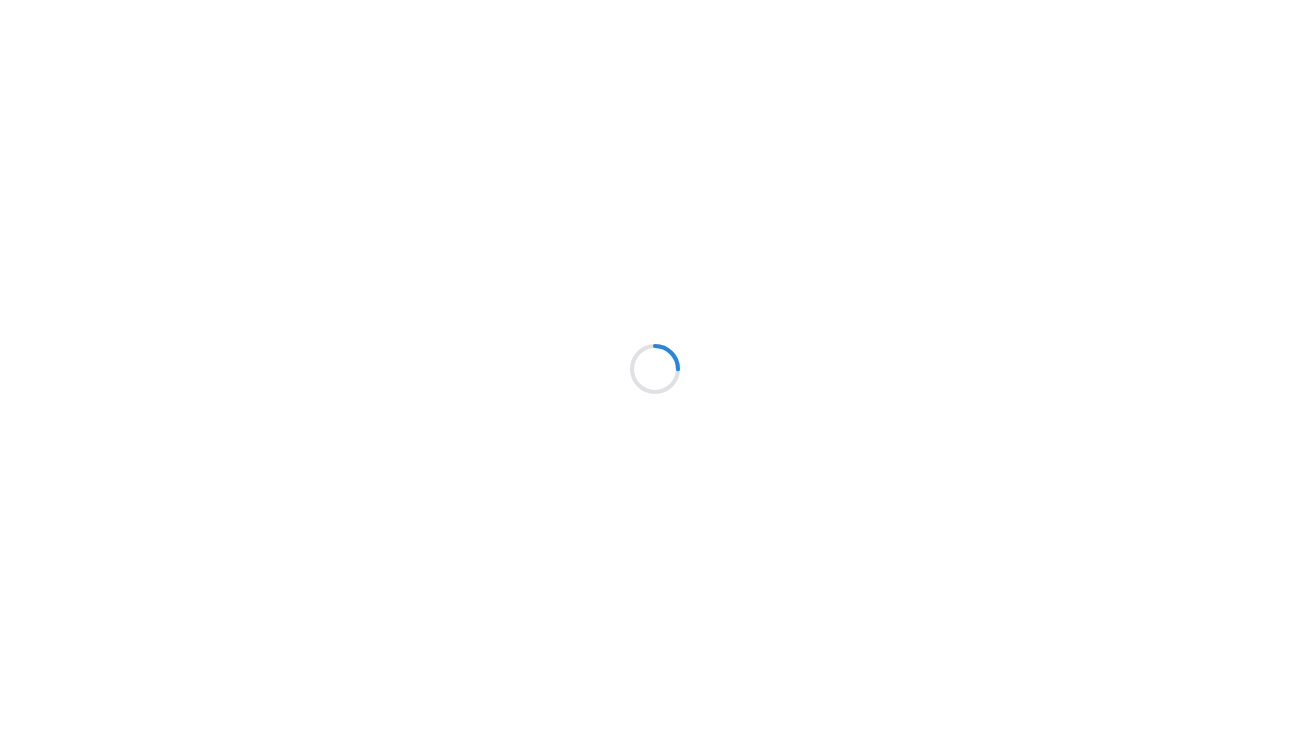 scroll, scrollTop: 0, scrollLeft: 0, axis: both 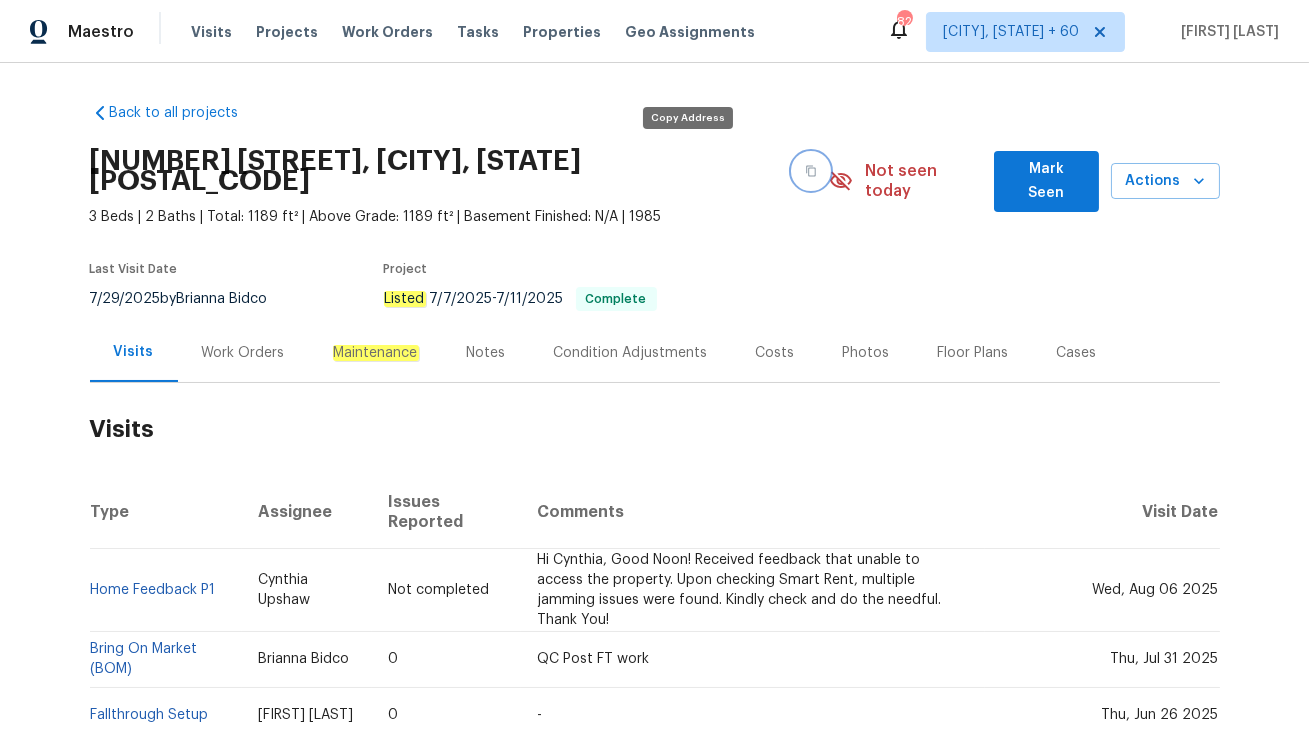 click 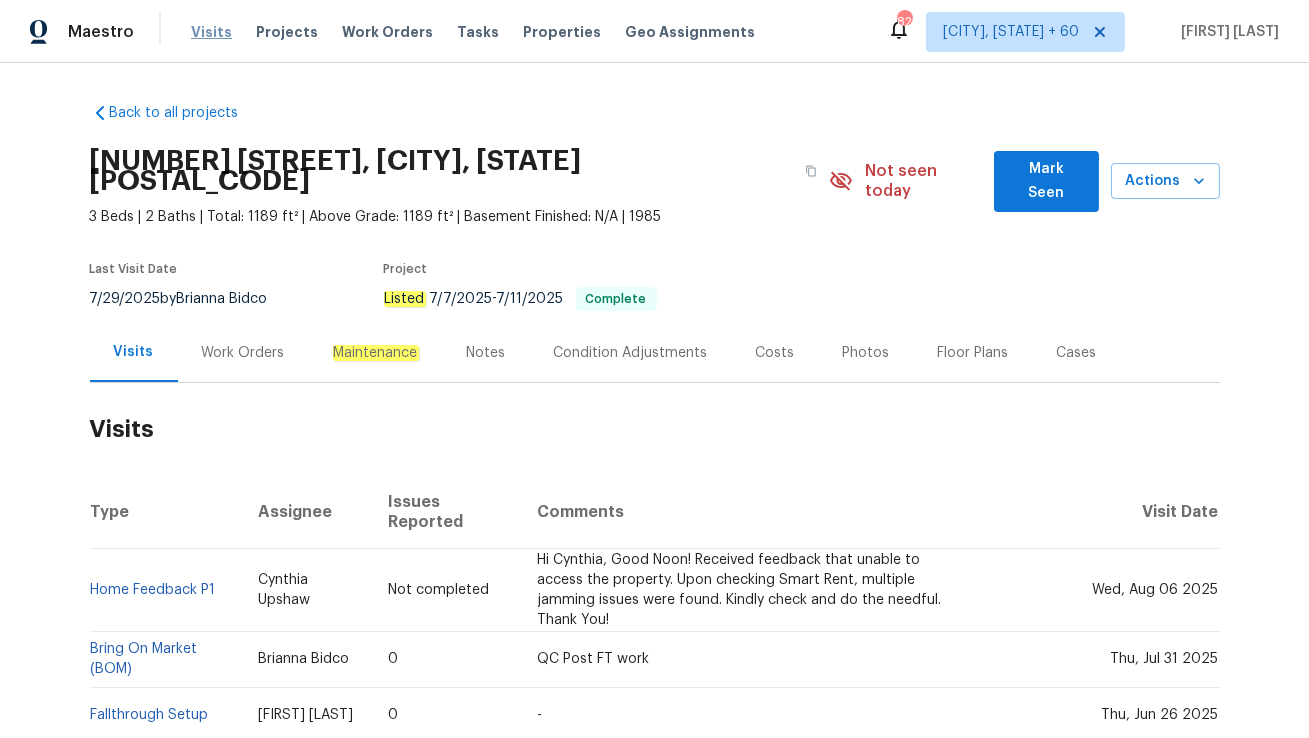 click on "Visits" at bounding box center (211, 32) 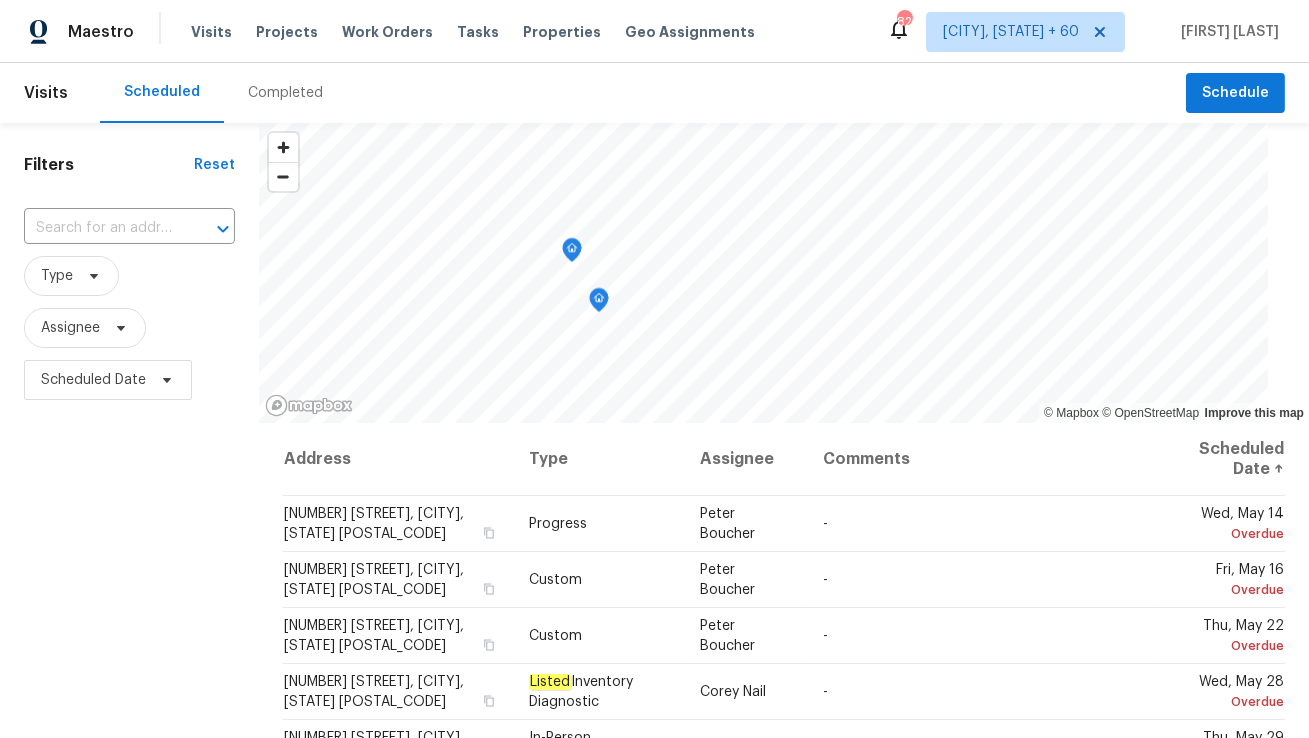 click at bounding box center (101, 228) 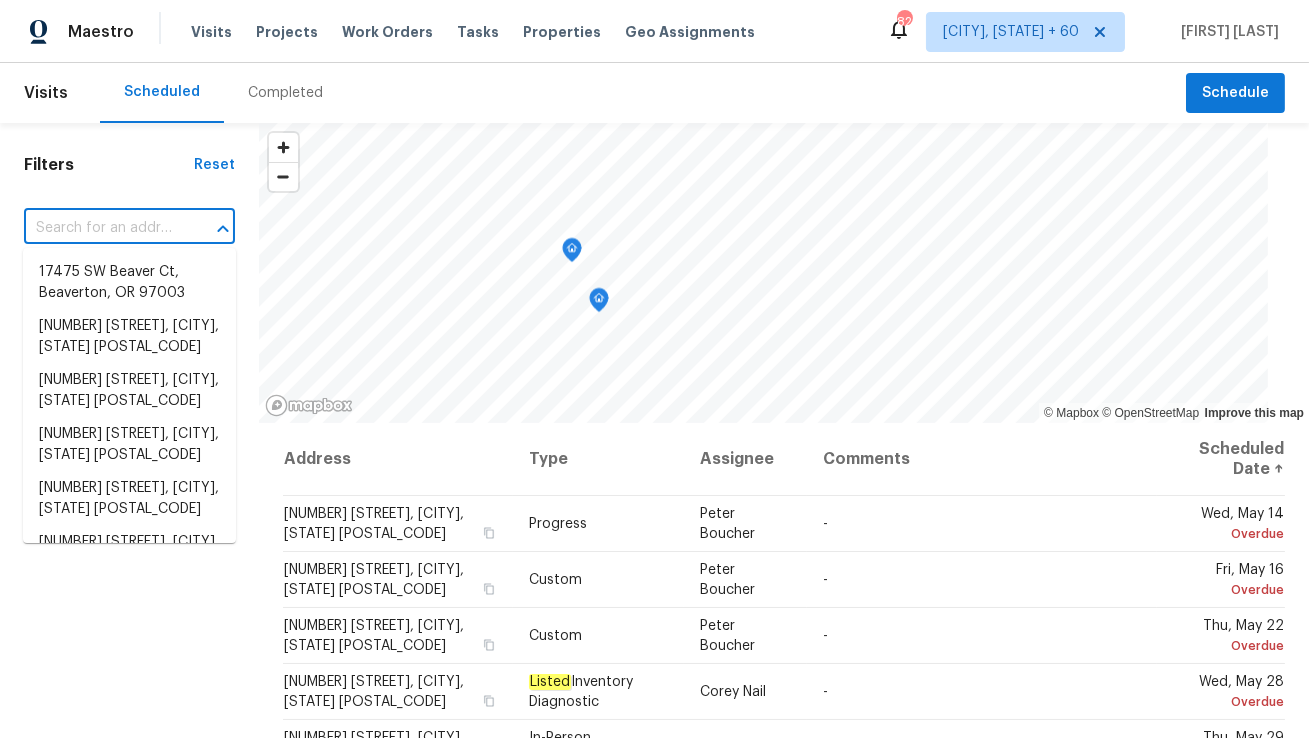 paste on "[NUMBER] [STREET], [CITY], [STATE] [POSTAL_CODE]" 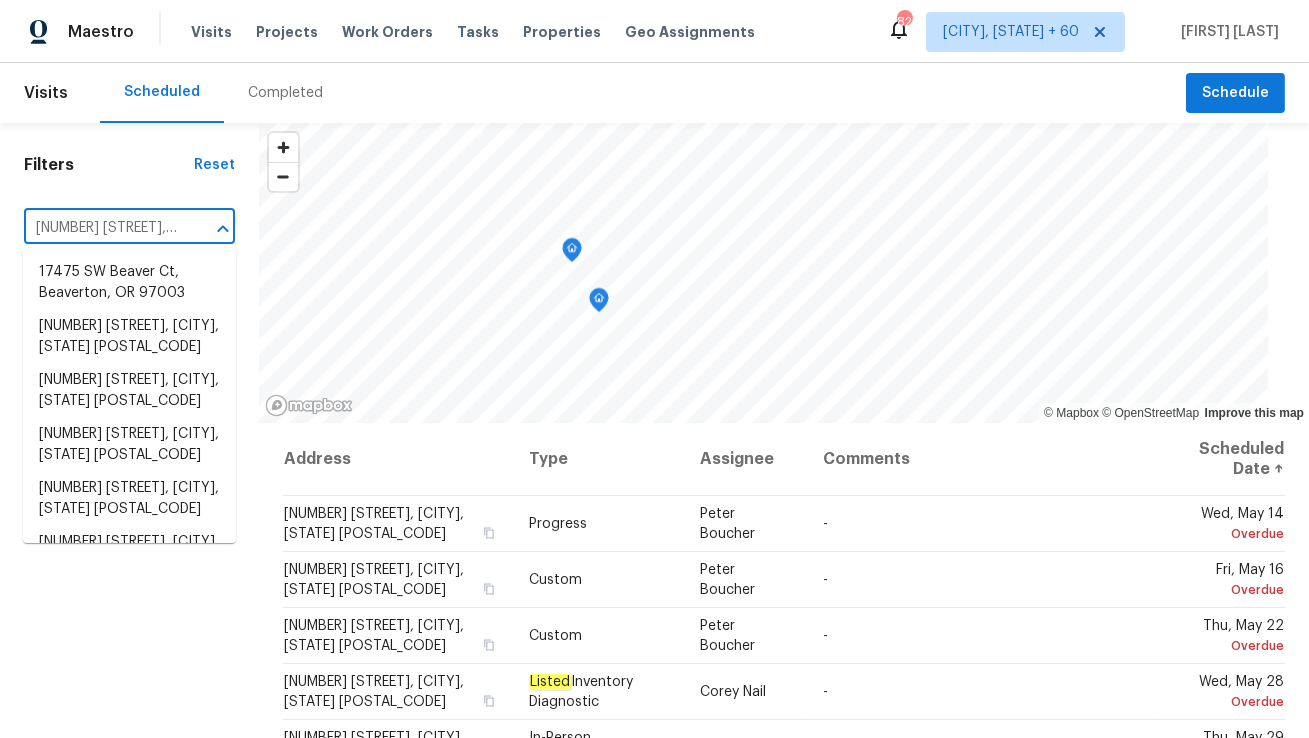 scroll, scrollTop: 0, scrollLeft: 134, axis: horizontal 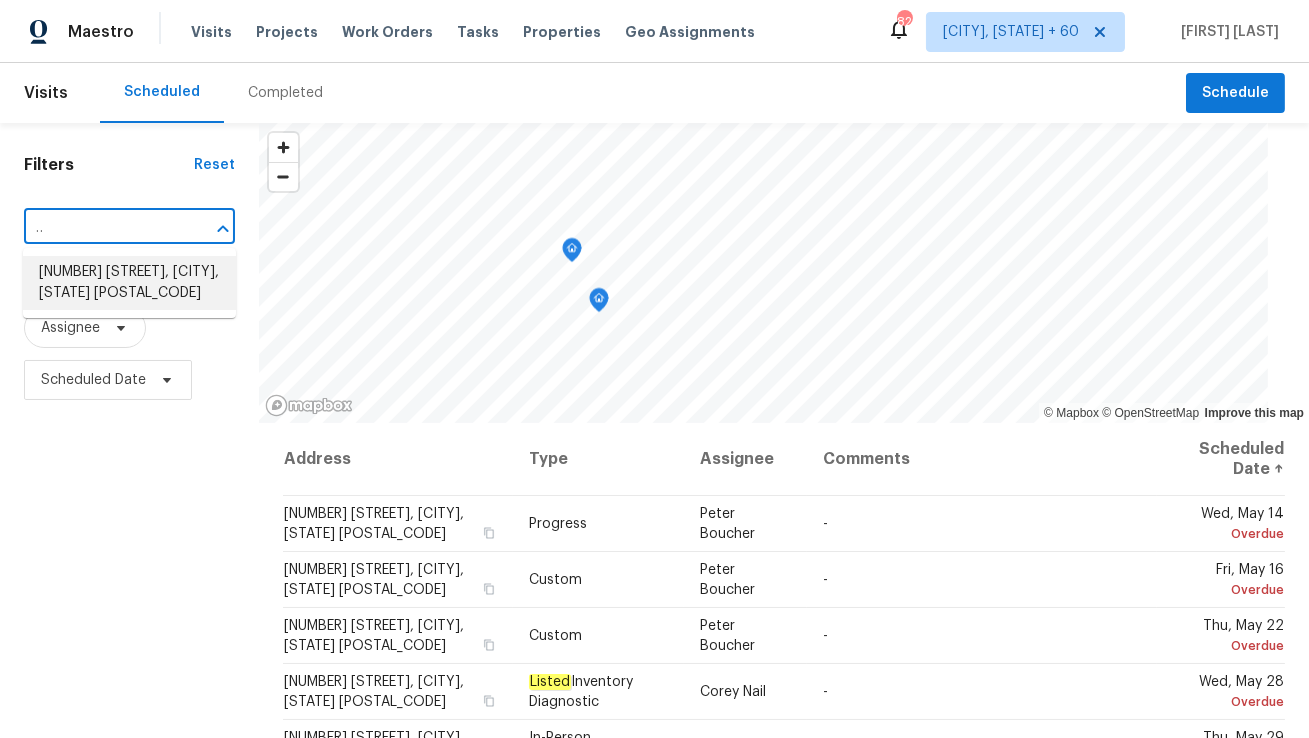 click on "703 R S Bradley Blvd, Clarksville, TN 37042" at bounding box center [129, 283] 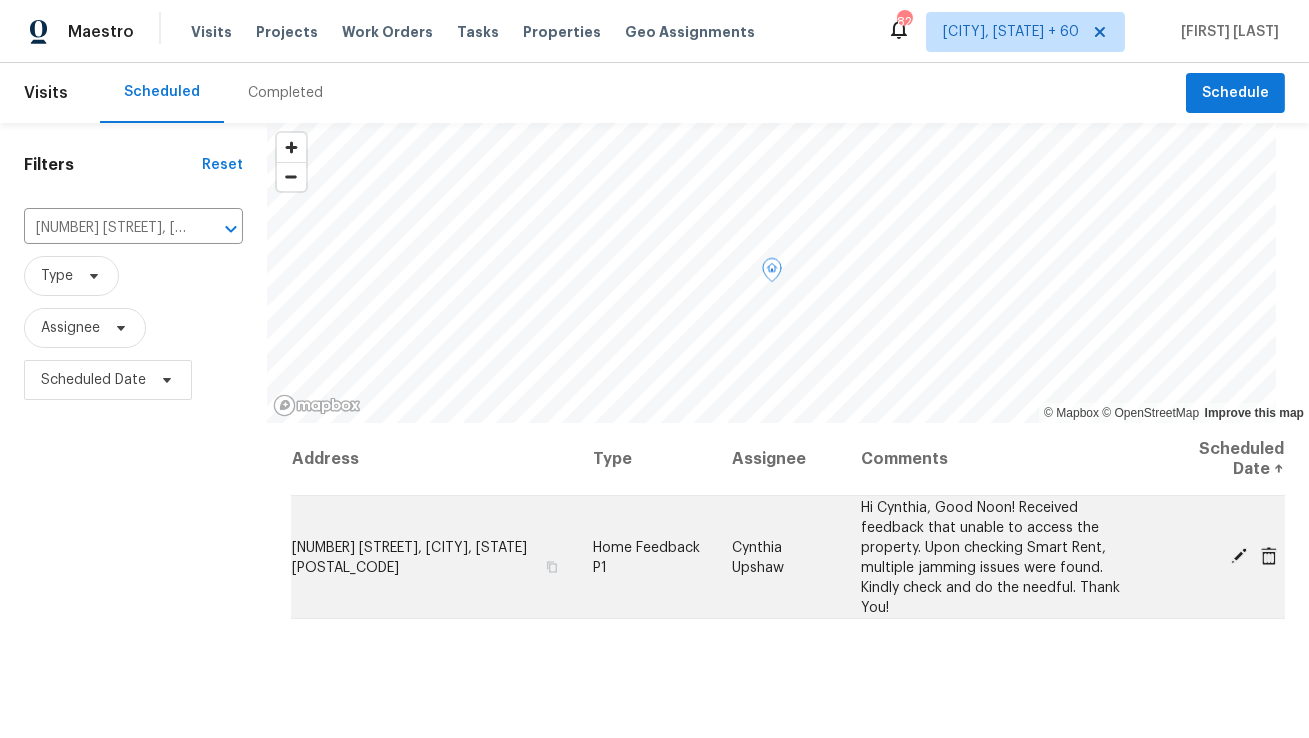 click 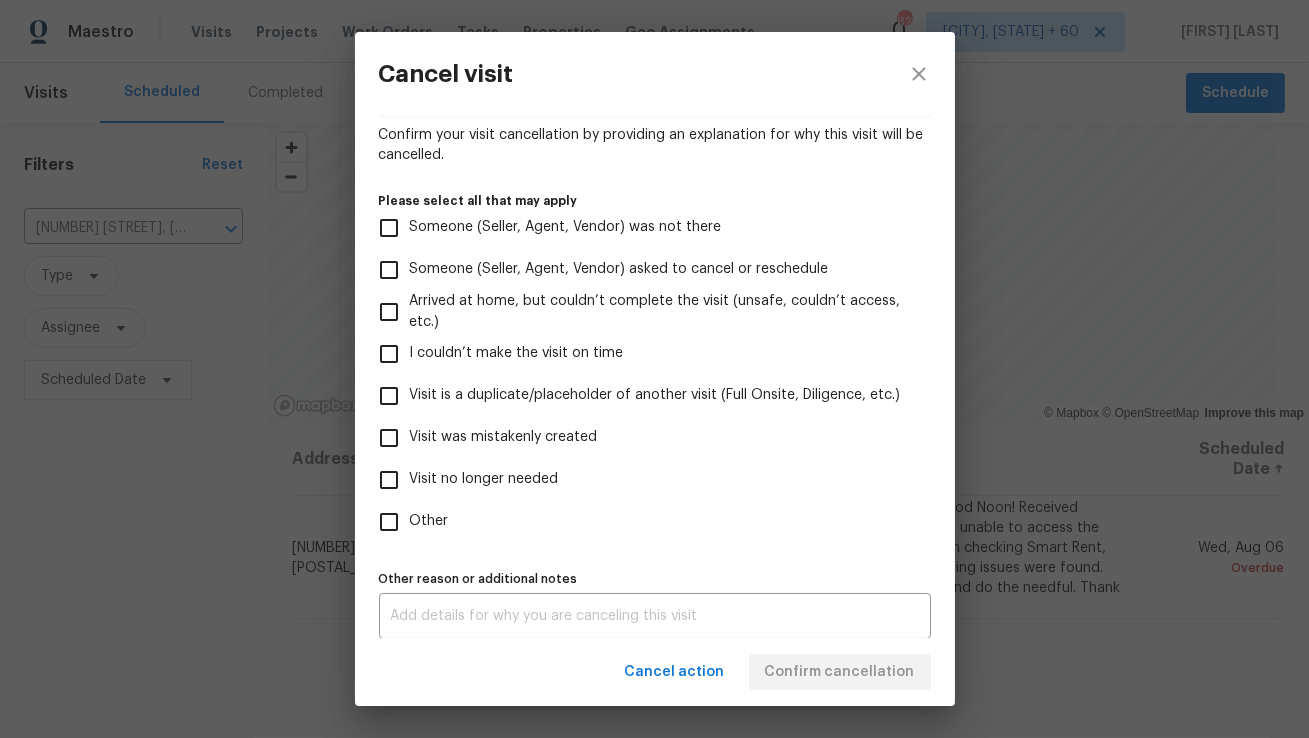 scroll, scrollTop: 170, scrollLeft: 0, axis: vertical 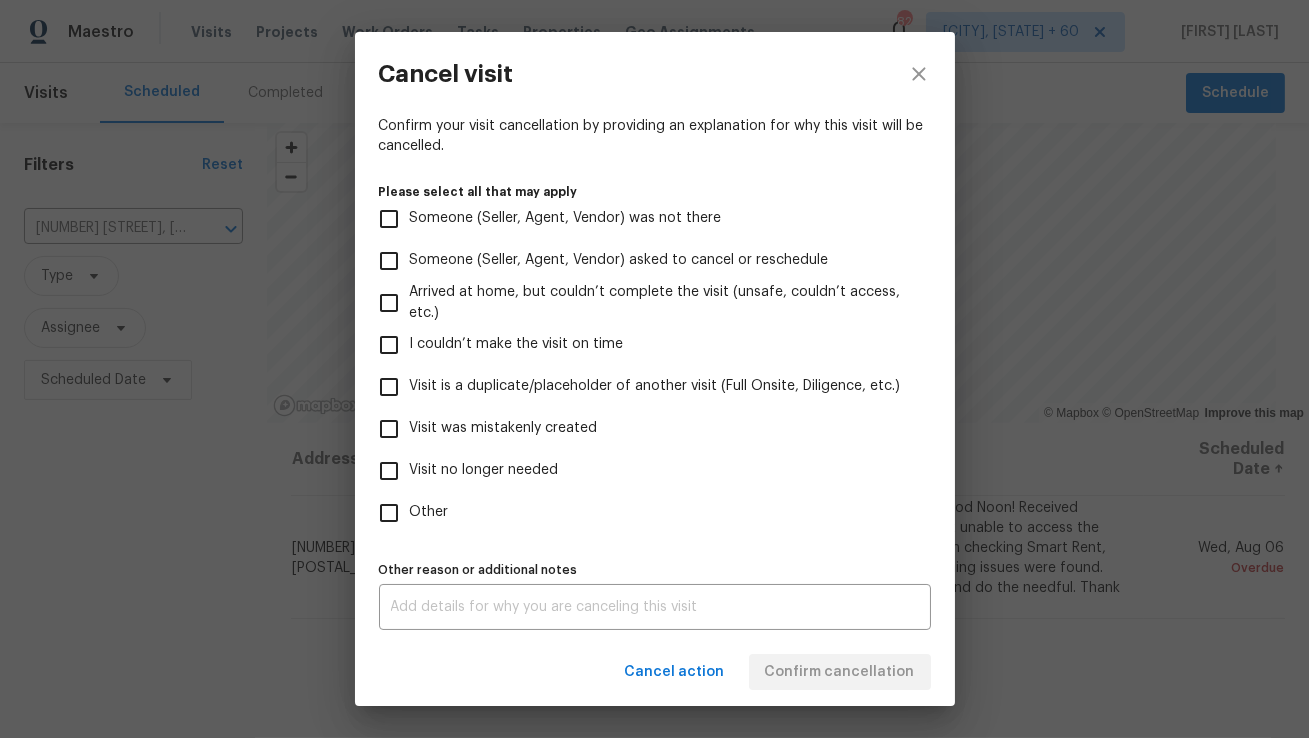 click on "Visit no longer needed" at bounding box center (484, 470) 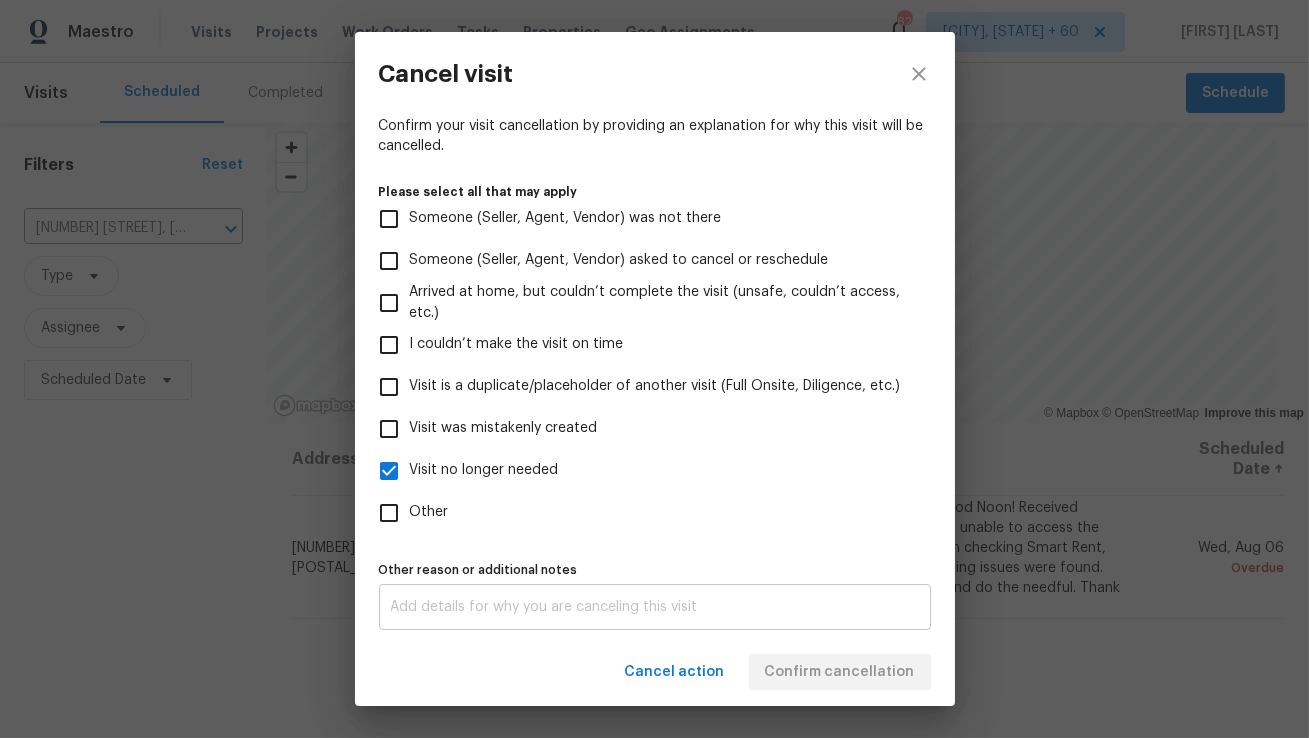 click on "x Other reason or additional notes" at bounding box center (655, 607) 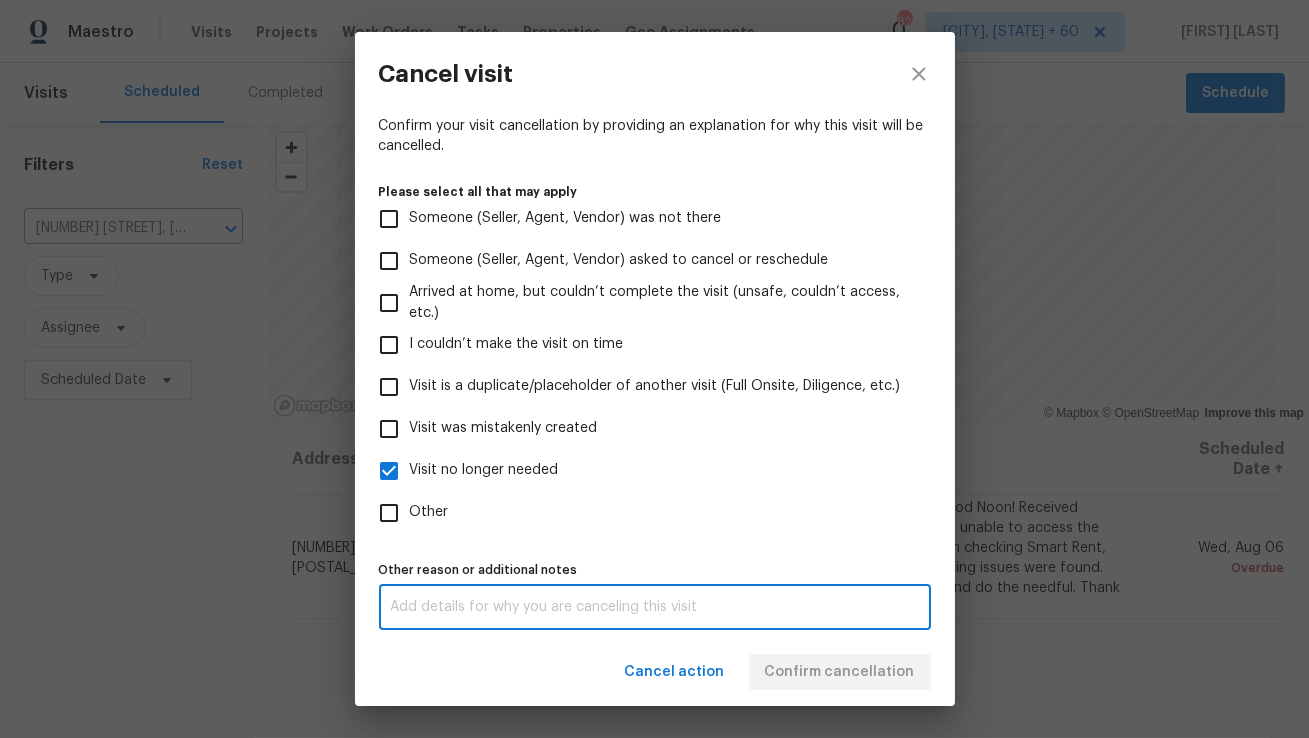 click on "Other" at bounding box center (389, 513) 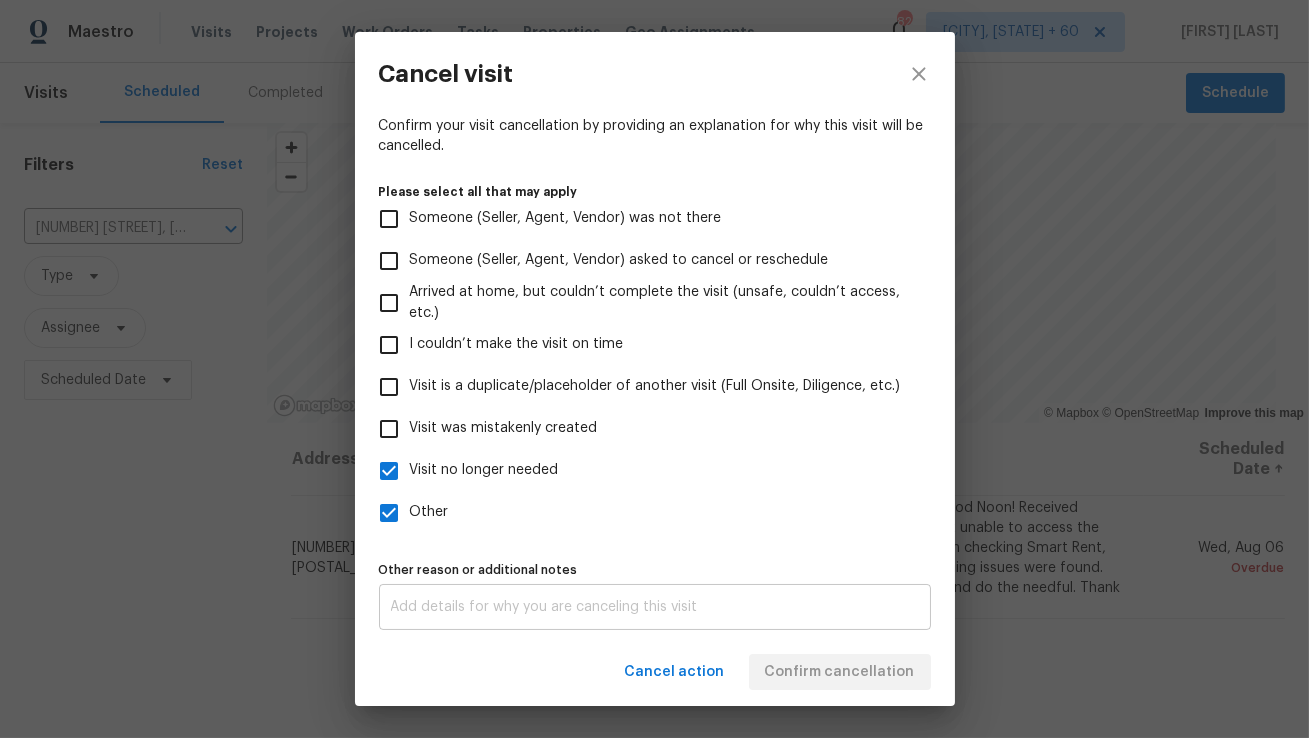 click on "x Other reason or additional notes" at bounding box center (655, 607) 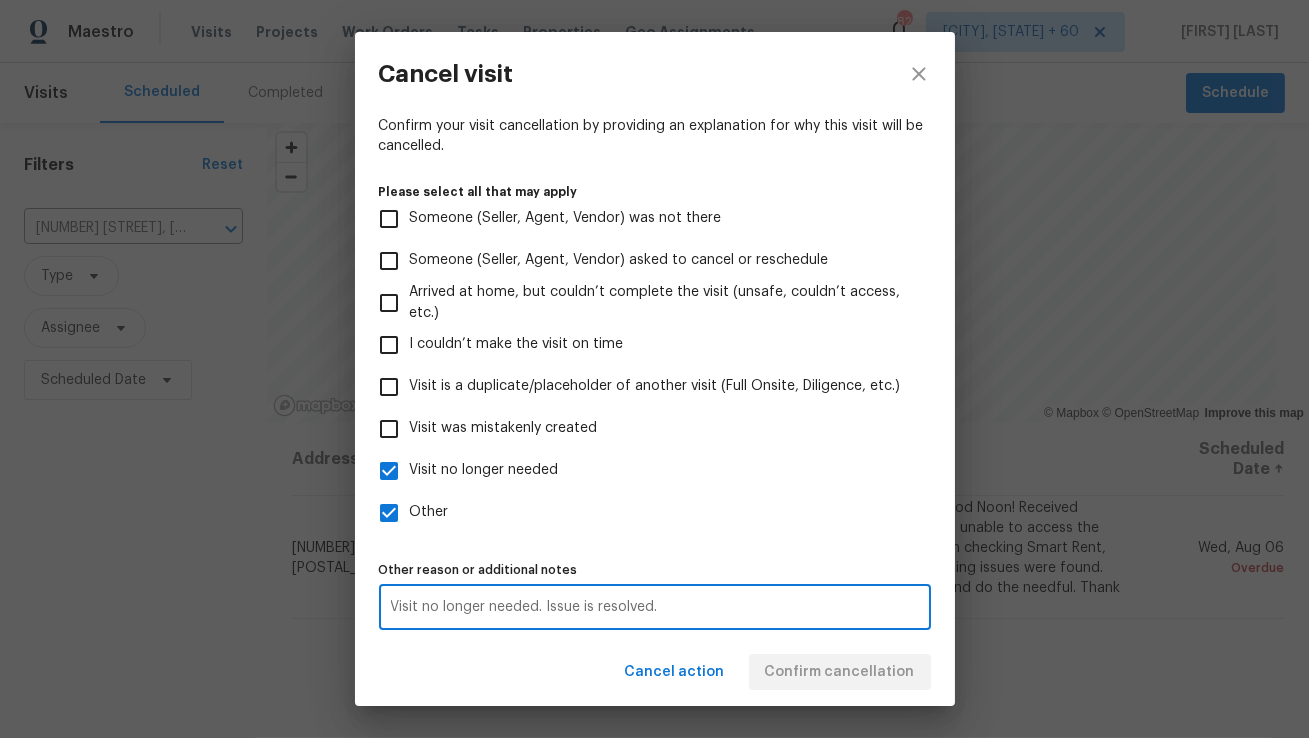 scroll, scrollTop: 0, scrollLeft: 0, axis: both 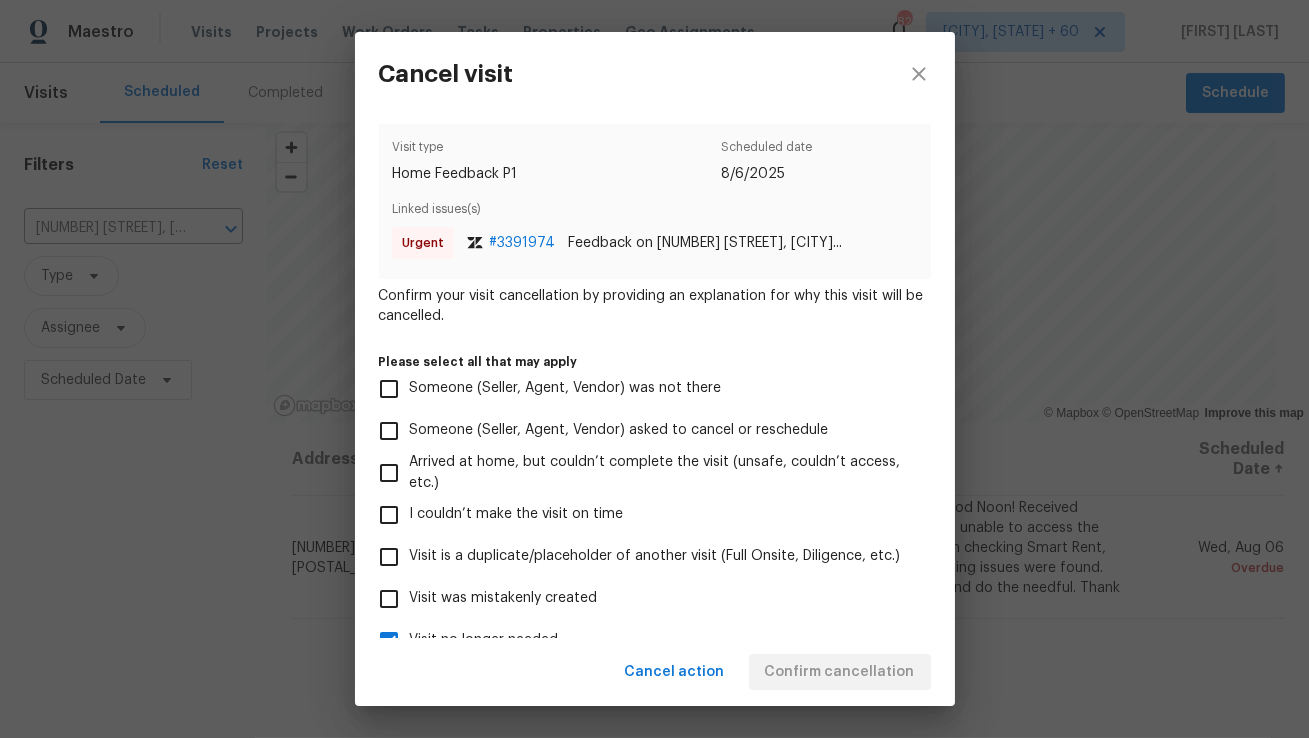 type on "Visit no longer needed. Issue is resolved." 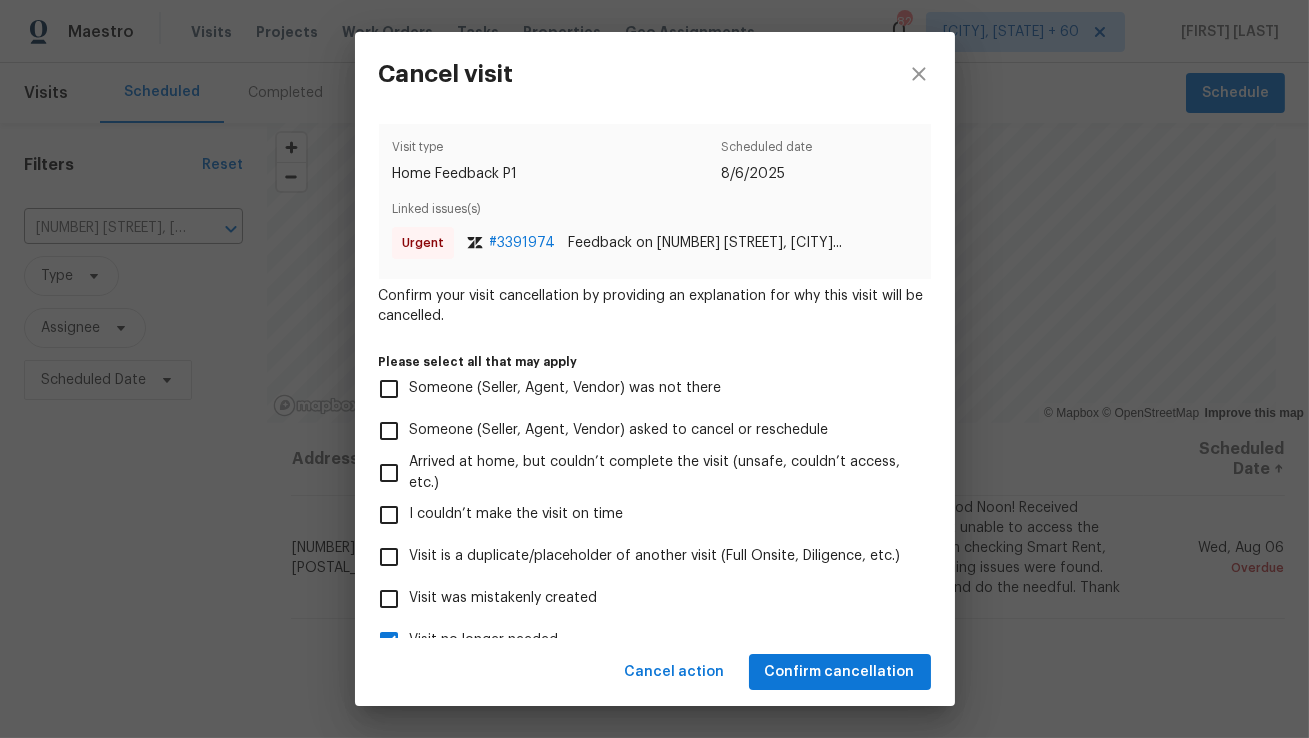 click on "Urgent" at bounding box center (427, 243) 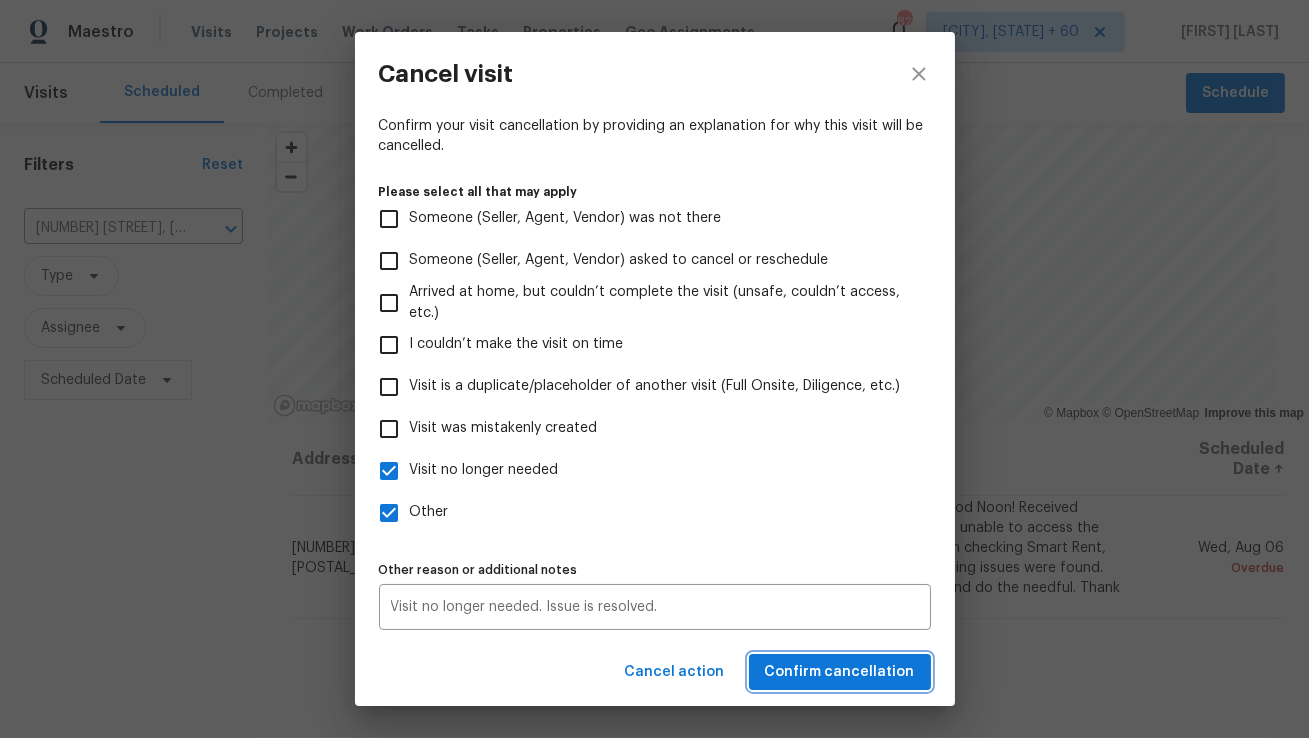 click on "Confirm cancellation" at bounding box center [840, 672] 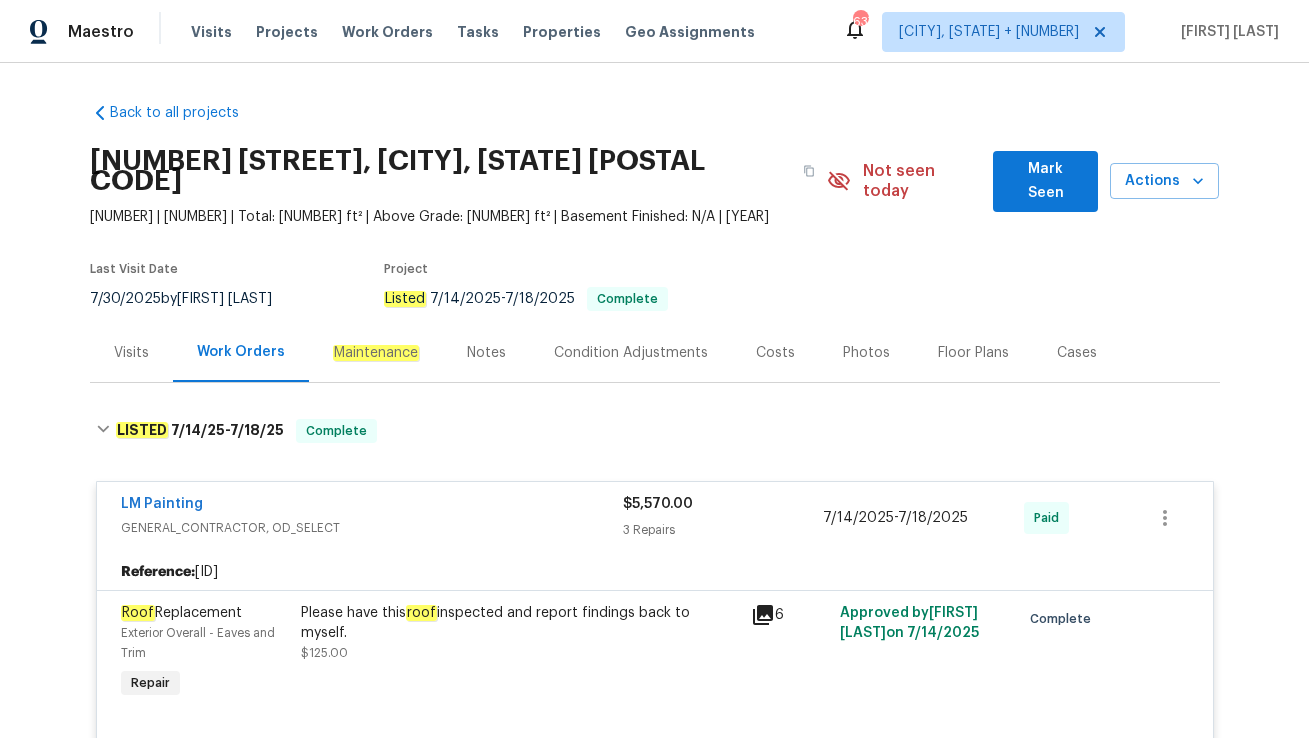 scroll, scrollTop: 0, scrollLeft: 0, axis: both 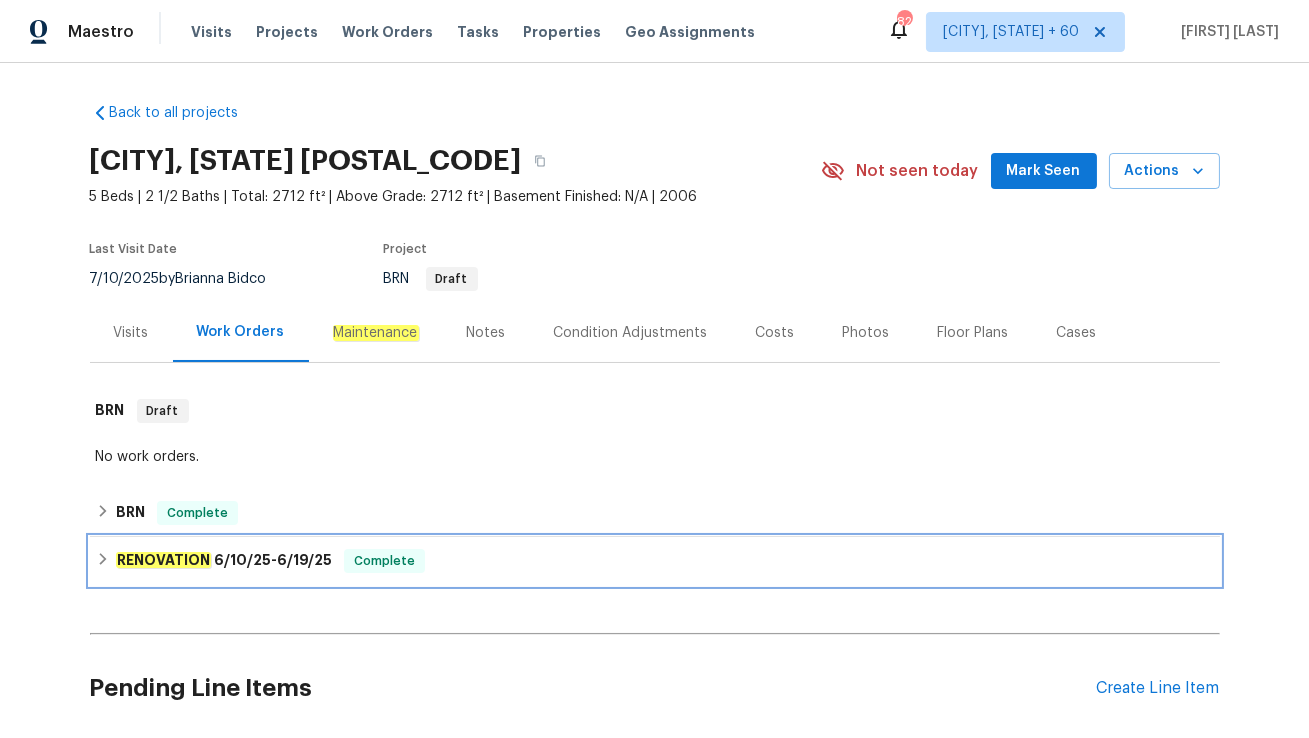 click on "RENOVATION   [DATE]  -  [DATE]  Complete" at bounding box center [655, 561] 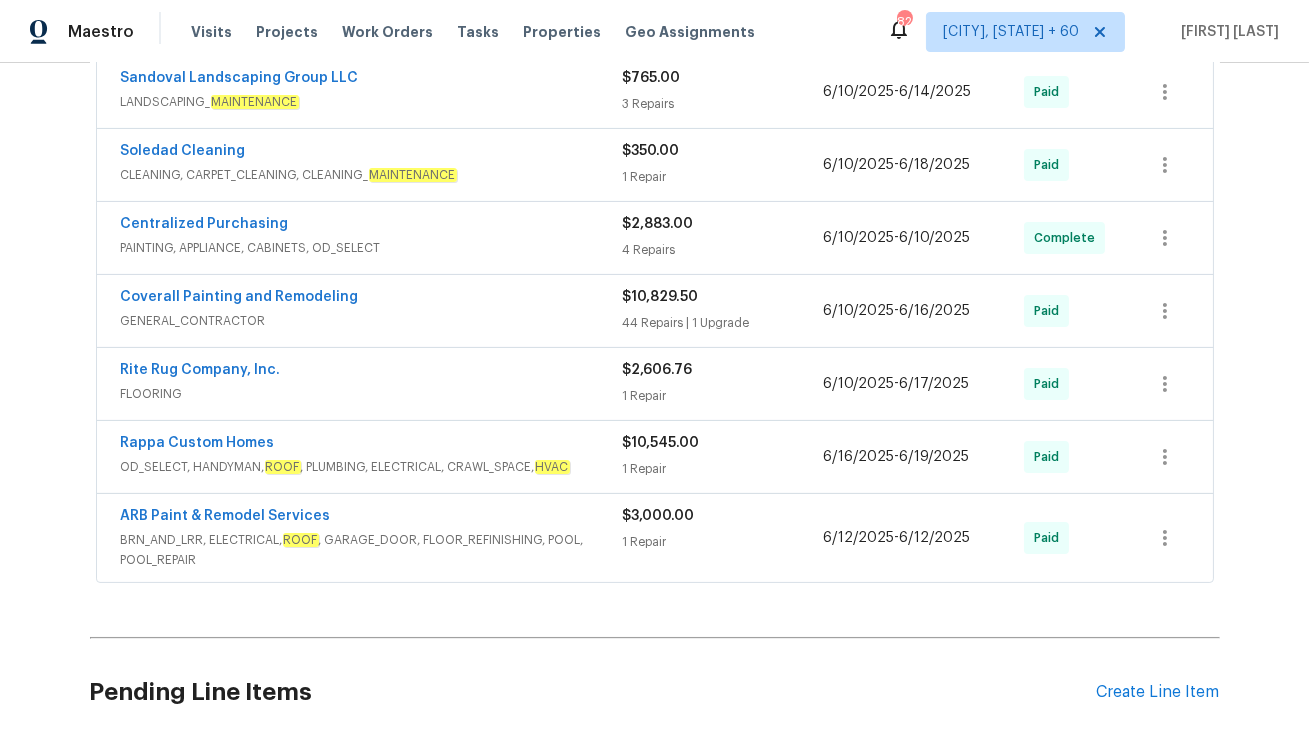 scroll, scrollTop: 645, scrollLeft: 0, axis: vertical 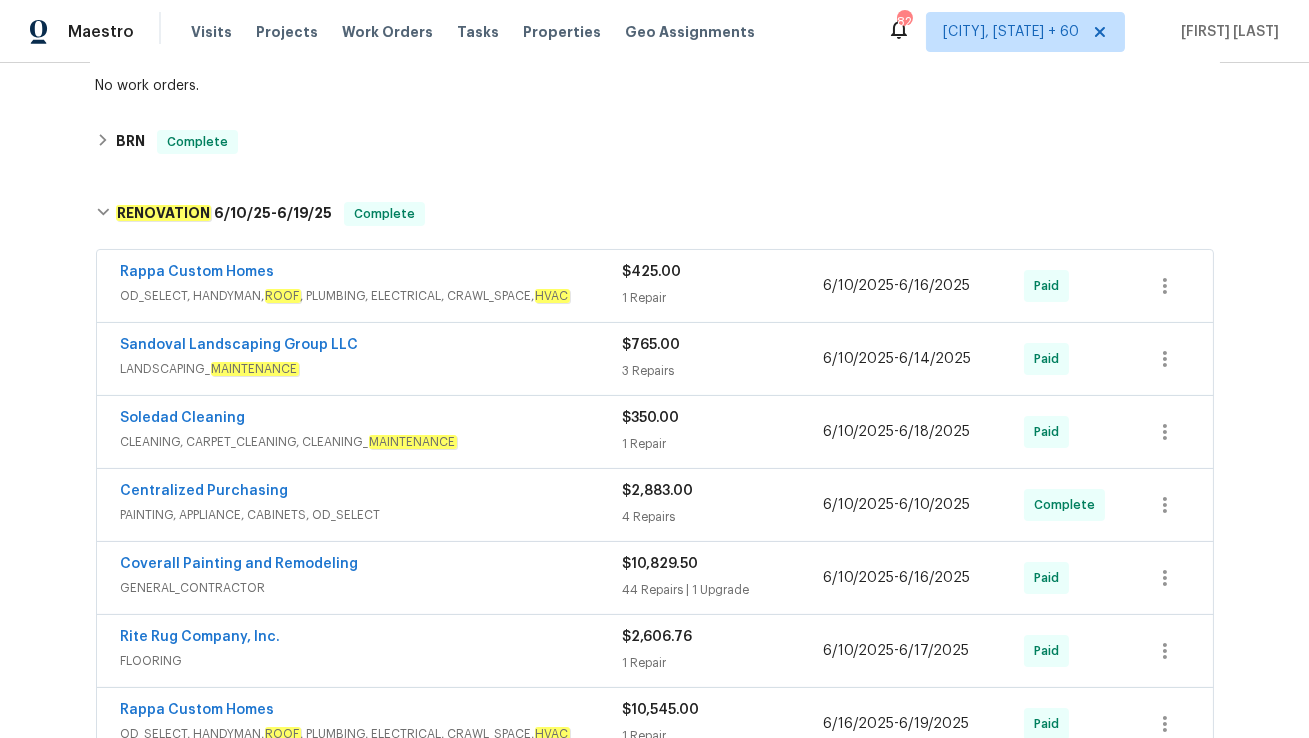 click on "Back to all projects [NUMBER] [STREET], [CITY], [STATE] [POSTAL_CODE] [NUMBER] Beds | [NUMBER] [NUMBER] Baths | Total: [NUMBER] ft² | Above Grade: [NUMBER] ft² | Basement Finished: N/A | [NUMBER] Not seen today Mark Seen Actions Last Visit Date [DATE] by [NAME] Project BRN Draft Visits Work Orders Maintenance Notes Condition Adjustments Costs Photos Floor Plans Cases BRN Draft No work orders. BRN Complete [NAME] HANDYMAN, BRN_AND_LRR $[NUMBER] [NUMBER] Repair [DATE] - [DATE] Complete RENOVATION [DATE] - [DATE] Complete Rappa Custom Homes OD_SELECT, HANDYMAN, ROOF, PLUMBING, ELECTRICAL, CRAWL_SPACE, HVAC $[NUMBER] [NUMBER] Repair [DATE] - [DATE] Paid Sandoval Landscaping Group LLC LANDSCAPING_MAINTENANCE $[NUMBER] [NUMBER] Repairs [DATE] - [DATE] Paid Soledad Cleaning CLEANING, CARPET_CLEANING, CLEANING_MAINTENANCE $[NUMBER] [NUMBER] Repair [DATE] - [DATE] Paid Centralized Purchasing PAINTING, APPLIANCE, CABINETS, OD_SELECT $[NUMBER] [NUMBER] [NUMBER] Repairs [DATE] - [DATE] Complete GENERAL_CONTRACTOR $[NUMBER]" at bounding box center (655, 379) 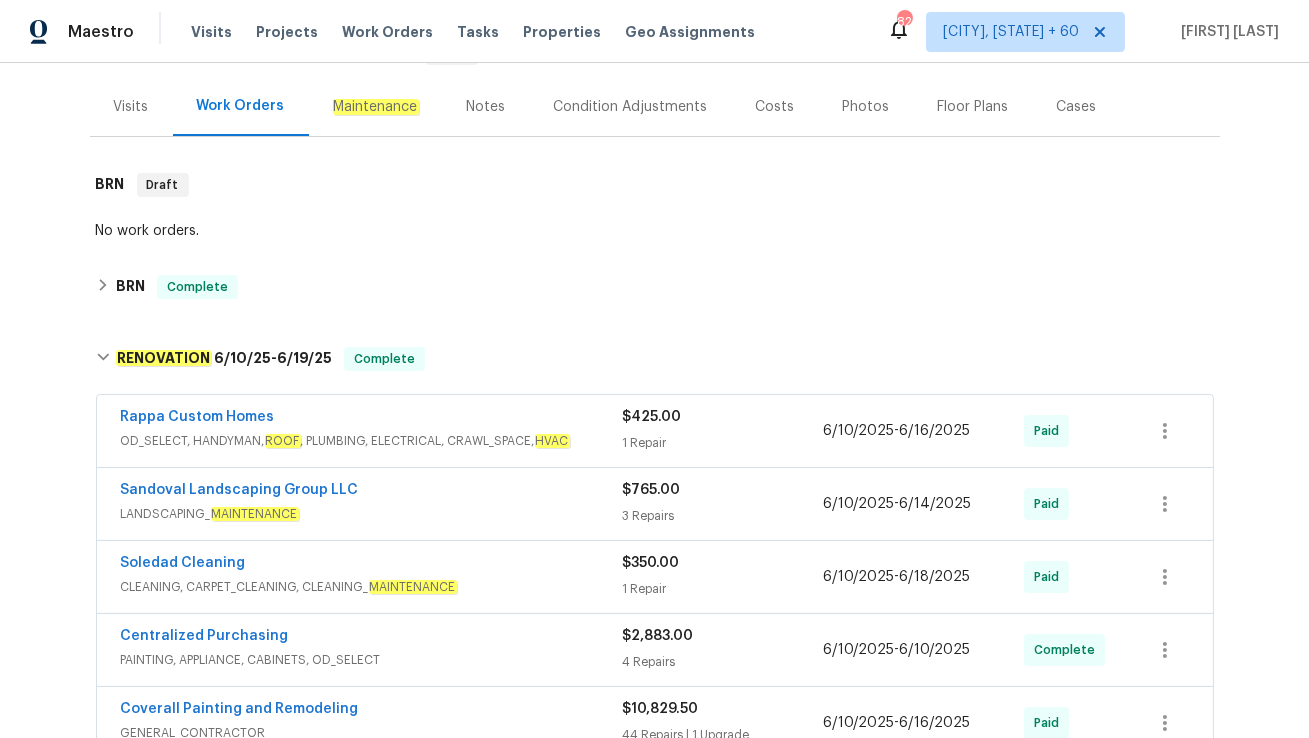 scroll, scrollTop: 158, scrollLeft: 0, axis: vertical 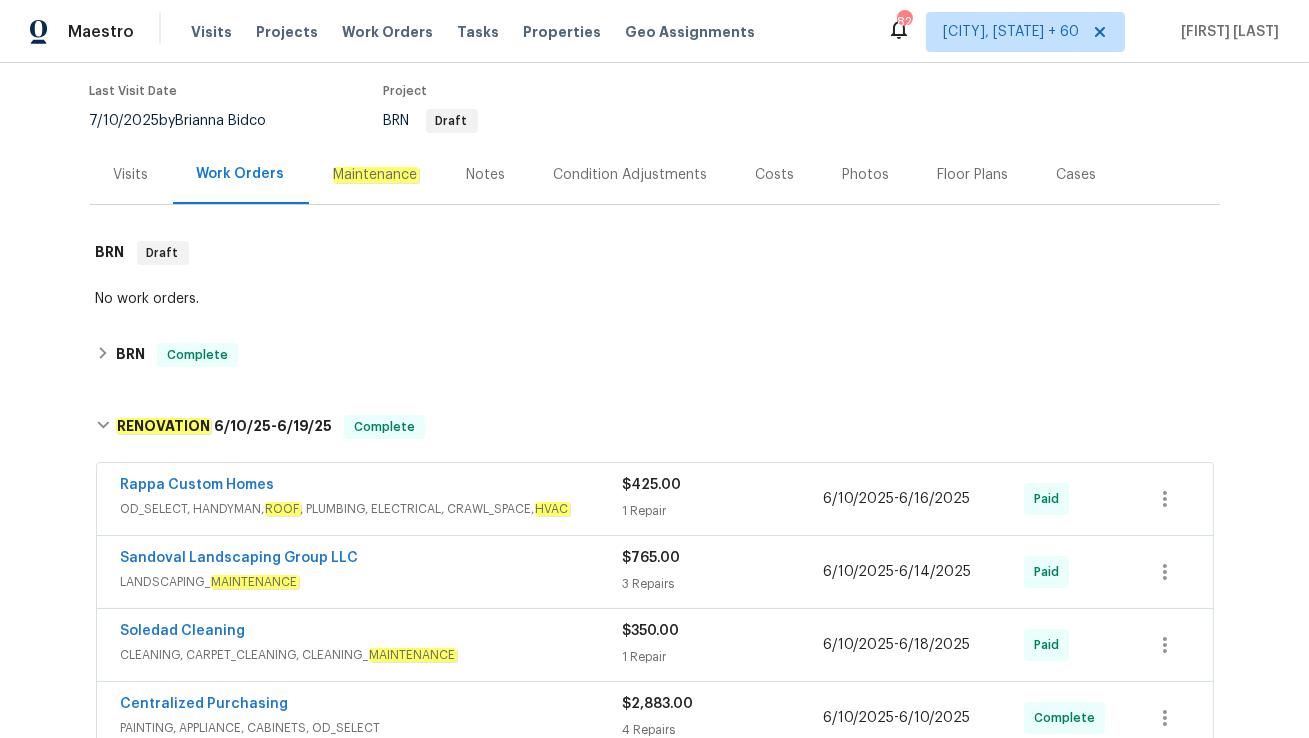 click on "Visits" at bounding box center (131, 174) 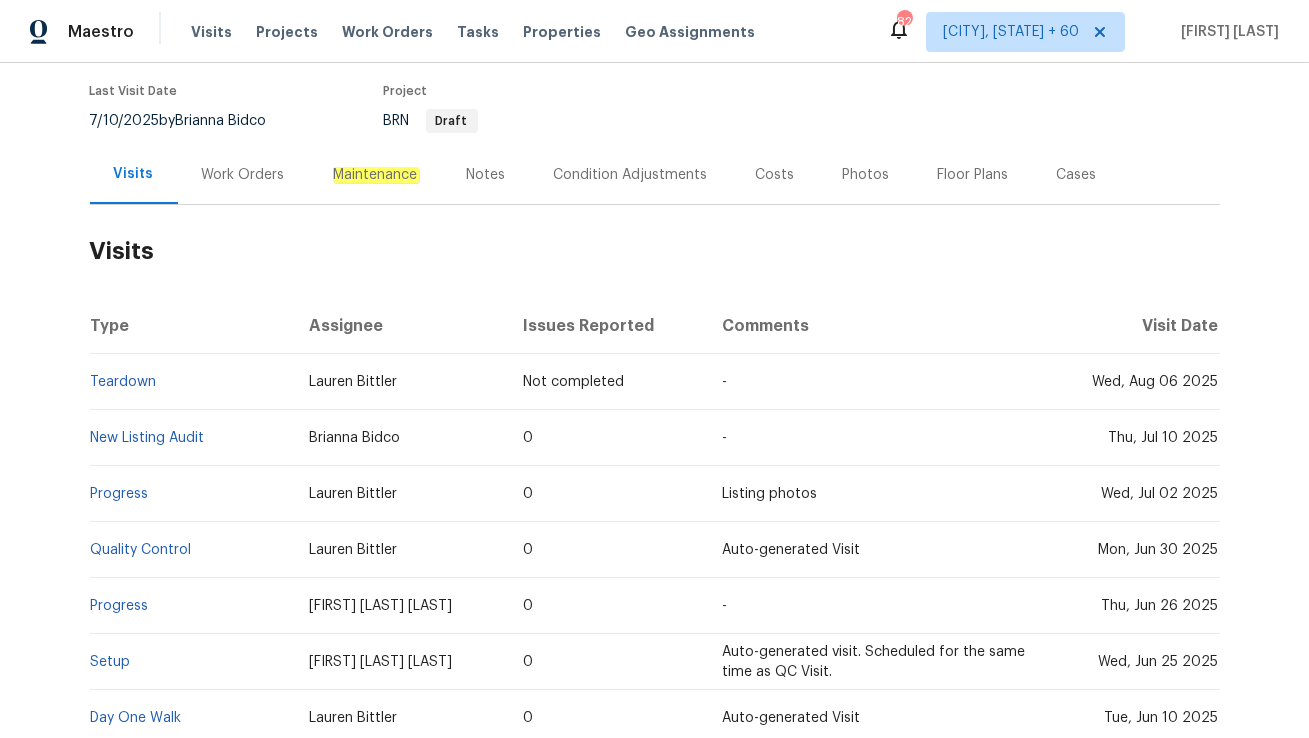 scroll, scrollTop: 256, scrollLeft: 0, axis: vertical 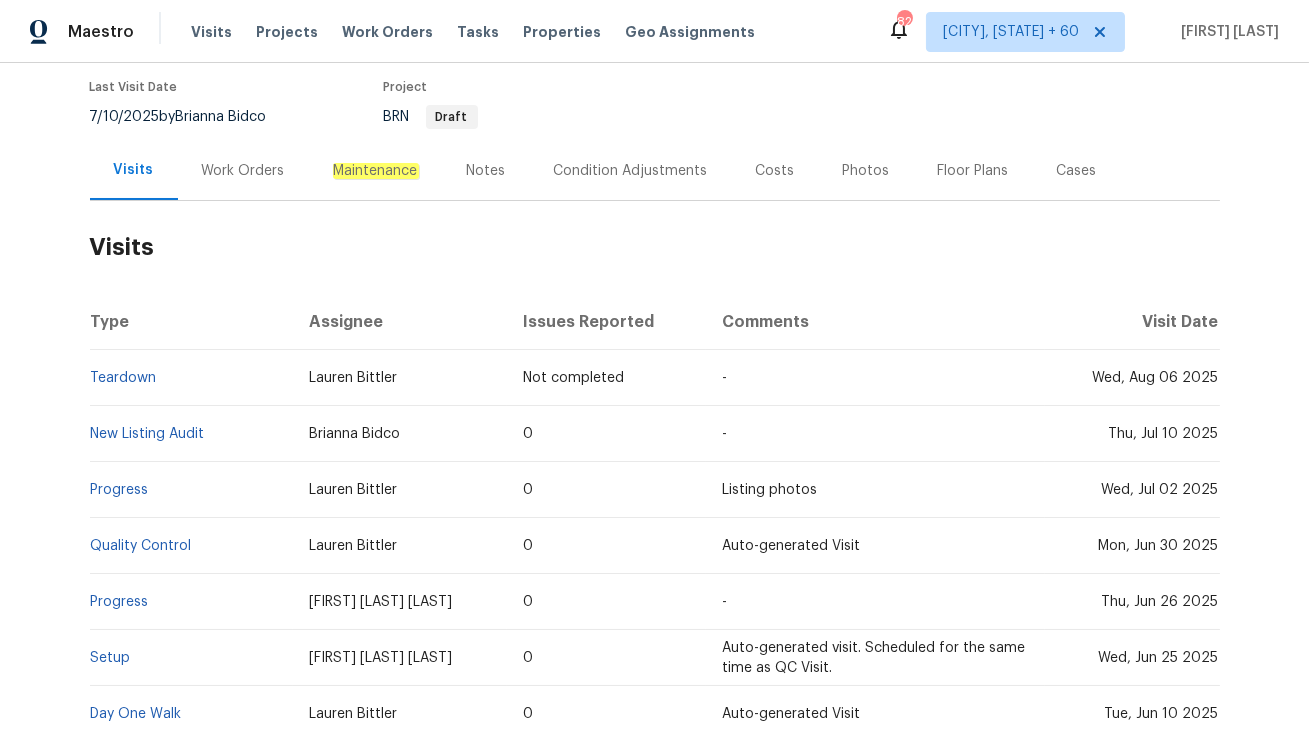 click on "Work Orders" at bounding box center (243, 170) 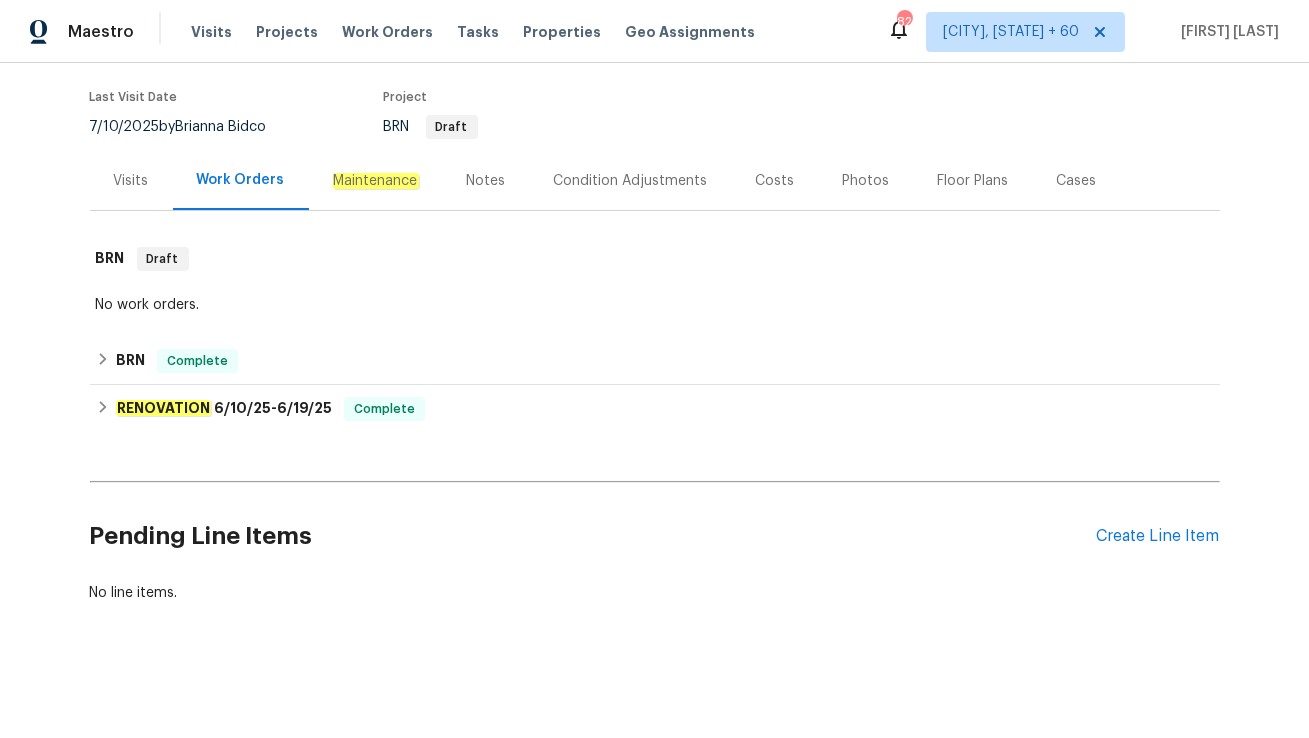 click on "Visits" at bounding box center [131, 180] 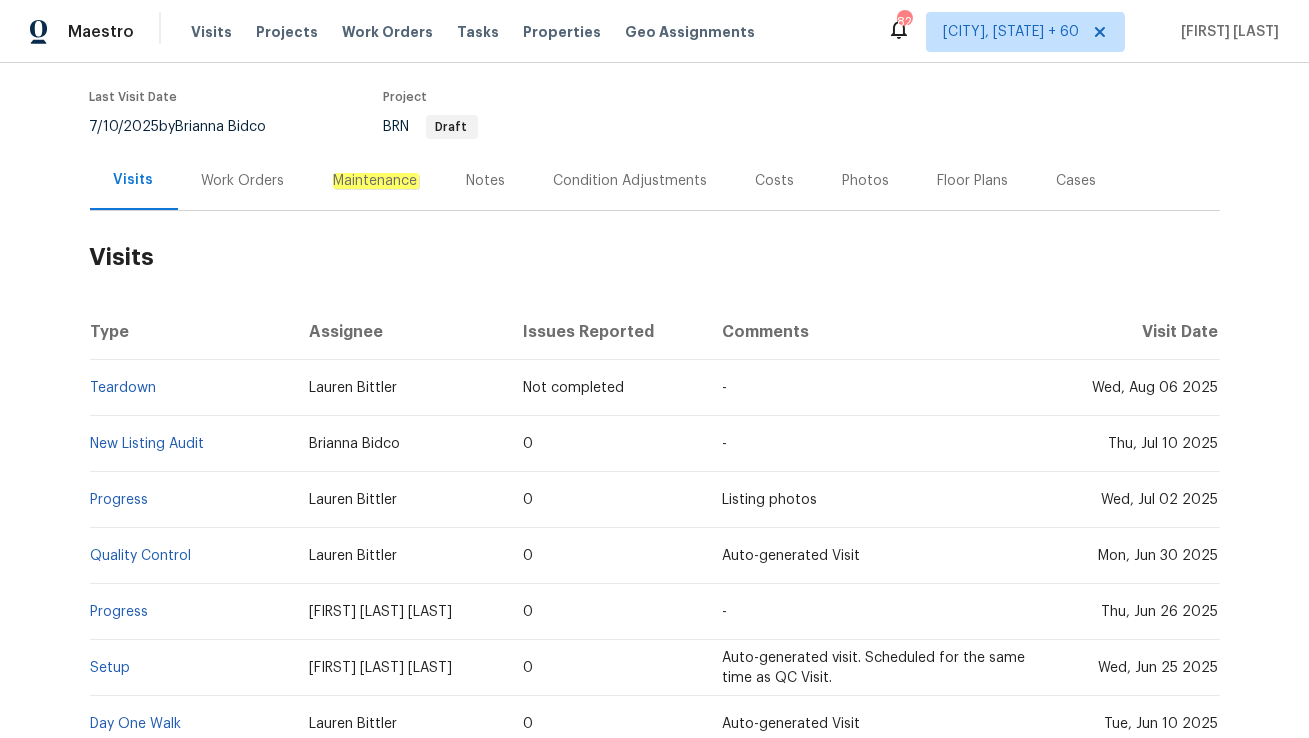 scroll, scrollTop: 162, scrollLeft: 0, axis: vertical 